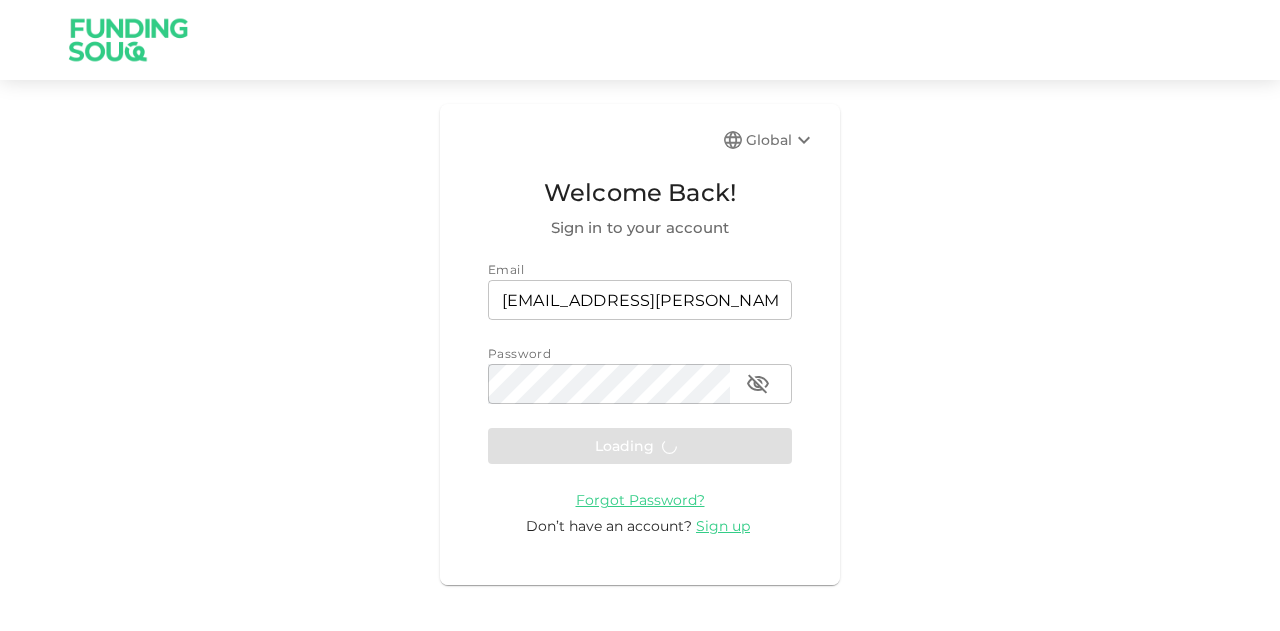 scroll, scrollTop: 0, scrollLeft: 0, axis: both 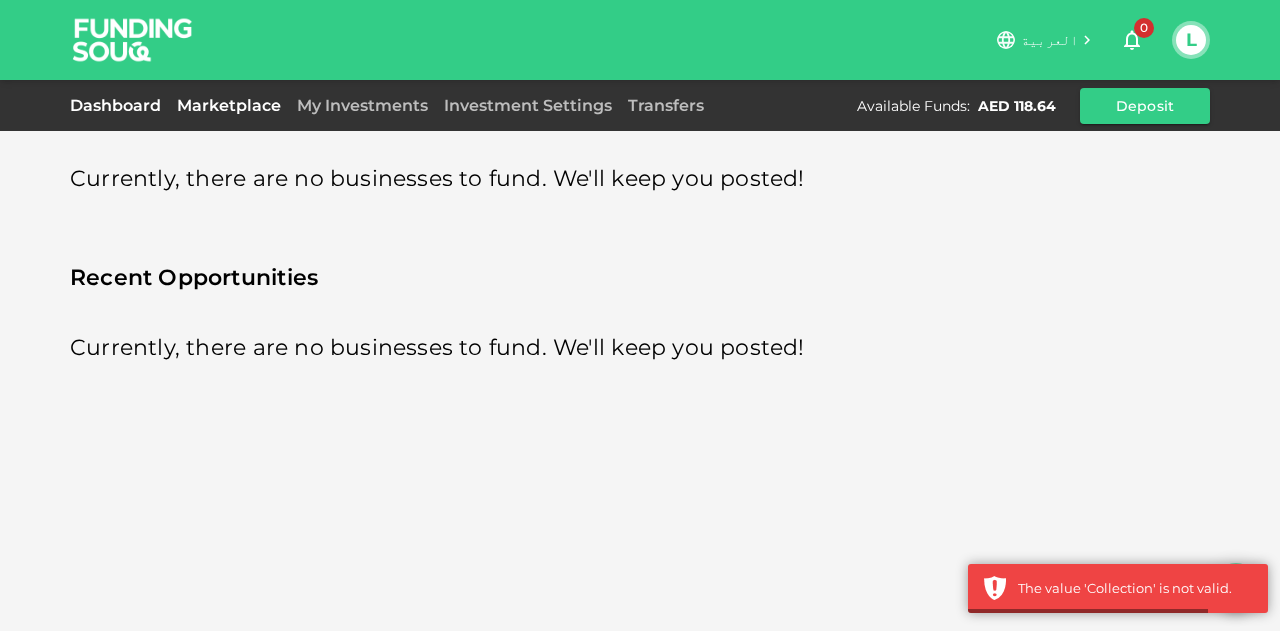 click on "Dashboard" at bounding box center (119, 105) 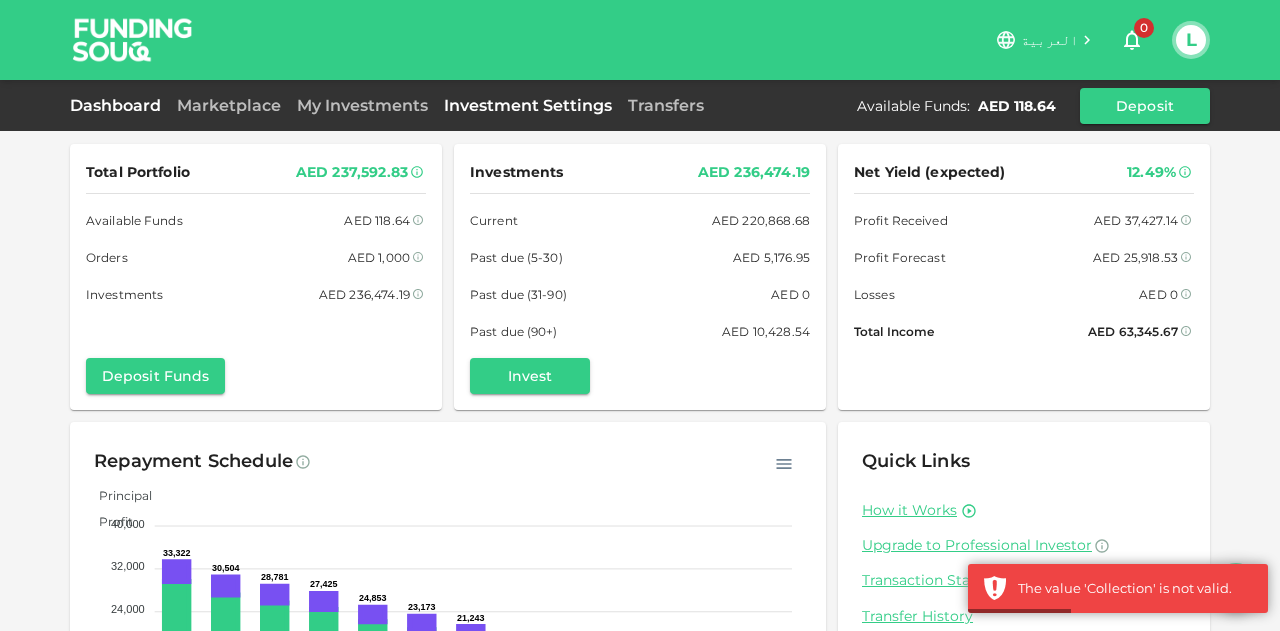 click on "Investment Settings" at bounding box center [528, 105] 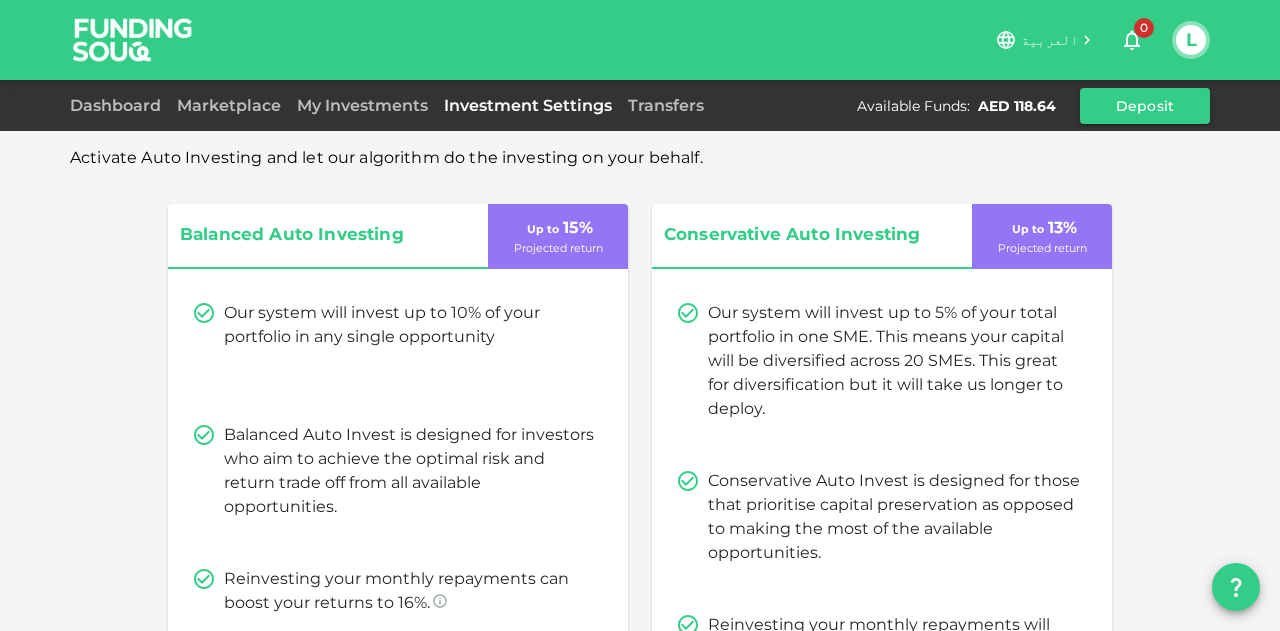 click on "Dashboard Marketplace My Investments Investment Settings Transfers Available Funds : AED   118.64 Deposit" at bounding box center [640, 106] 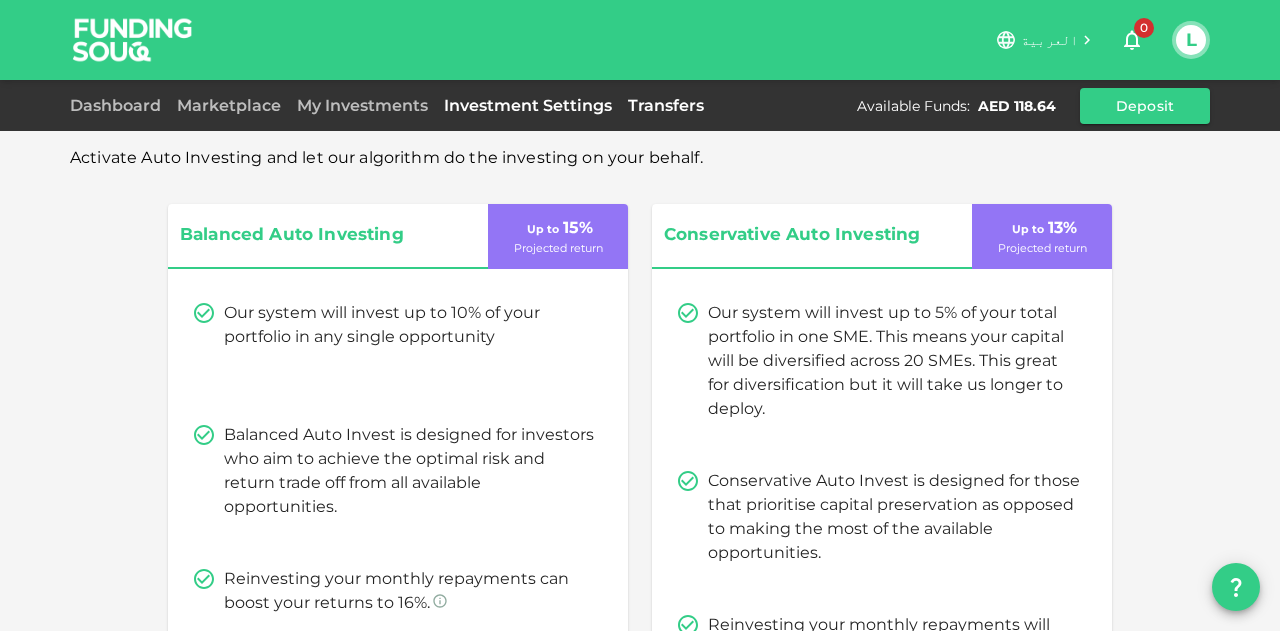 click on "Transfers" at bounding box center (666, 105) 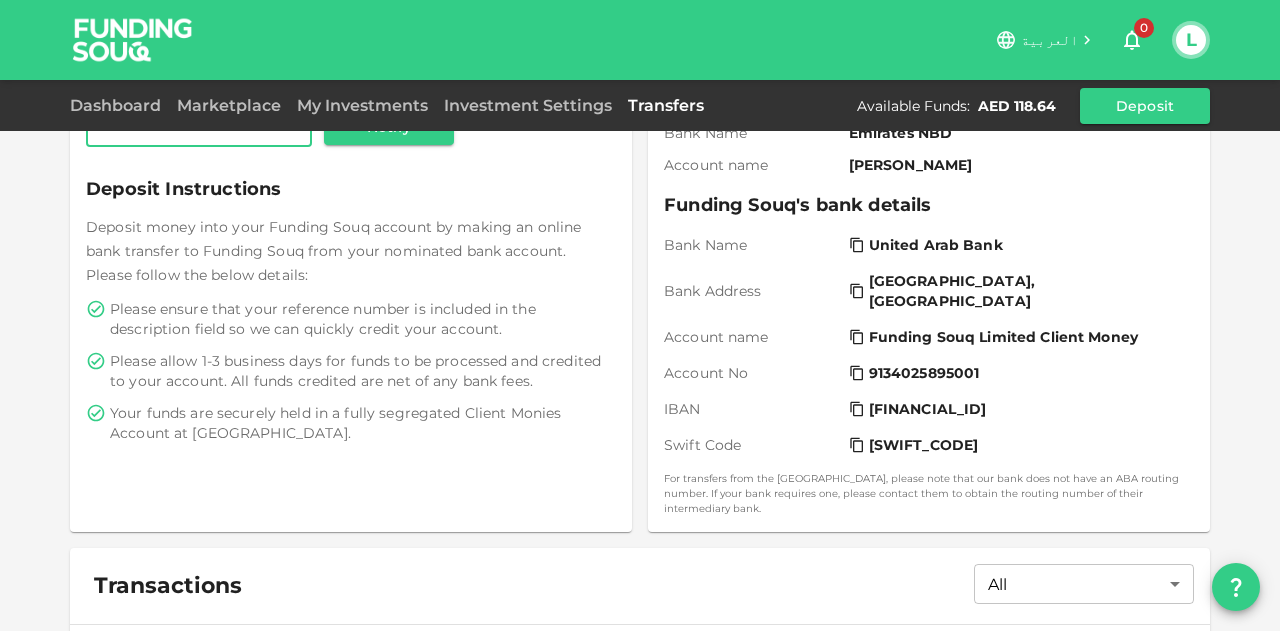 scroll, scrollTop: 592, scrollLeft: 0, axis: vertical 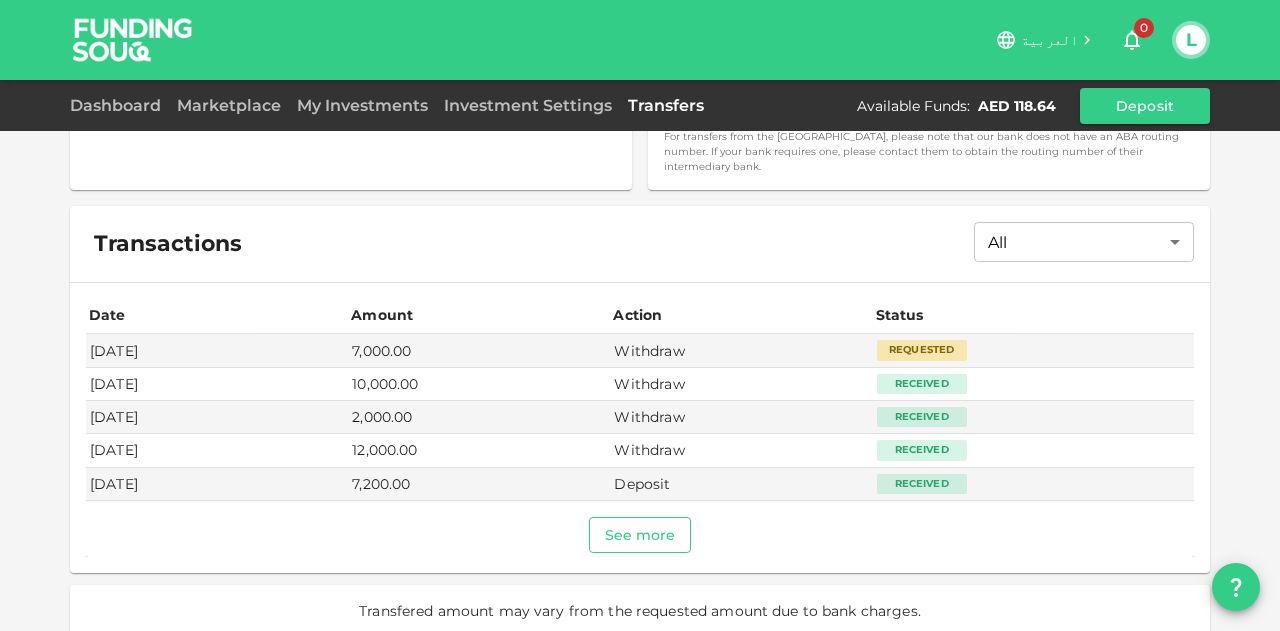 click on "See more" at bounding box center [640, 535] 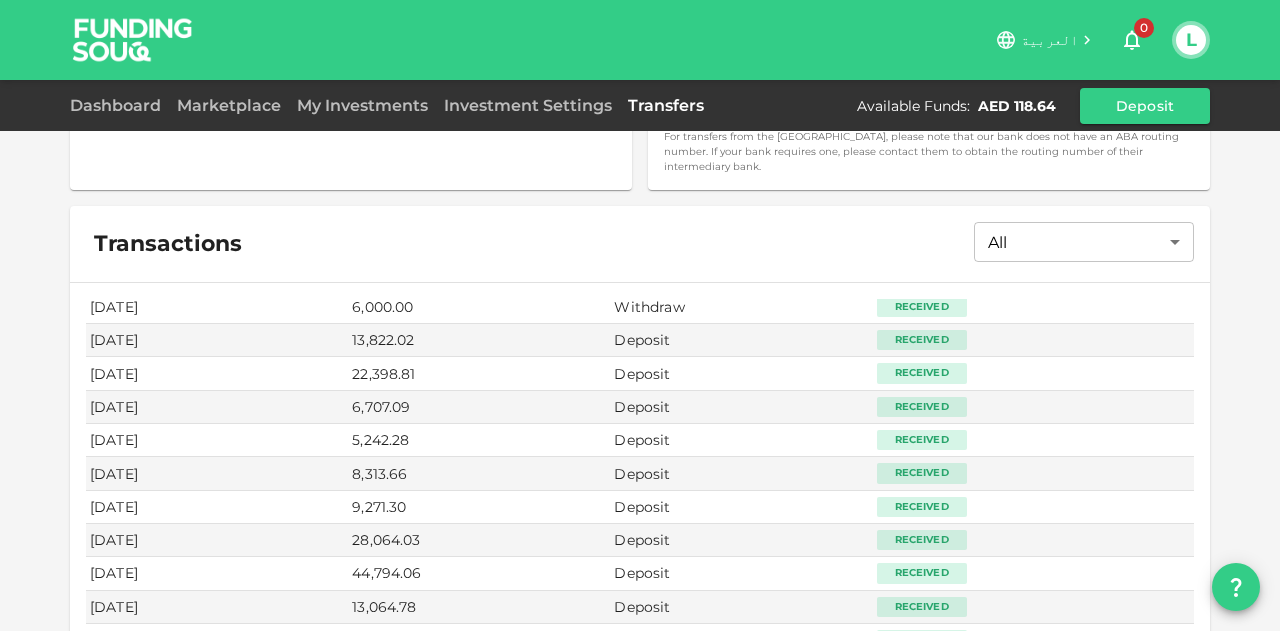 scroll, scrollTop: 284, scrollLeft: 0, axis: vertical 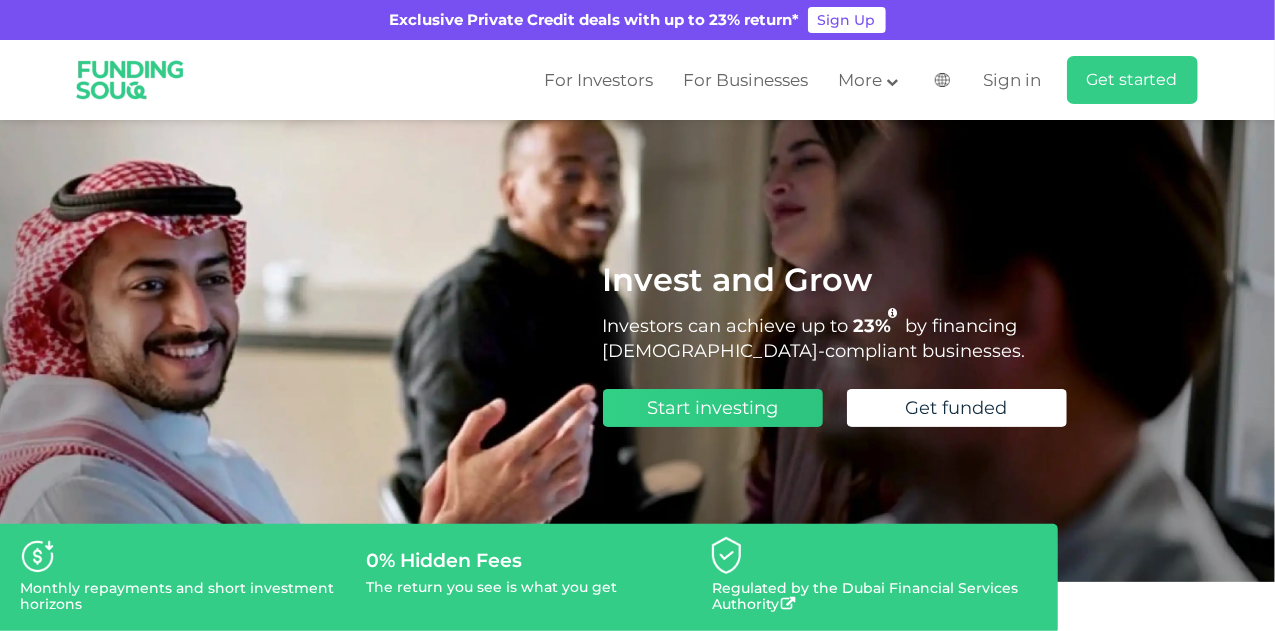 drag, startPoint x: 0, startPoint y: 0, endPoint x: 762, endPoint y: 414, distance: 867.2024 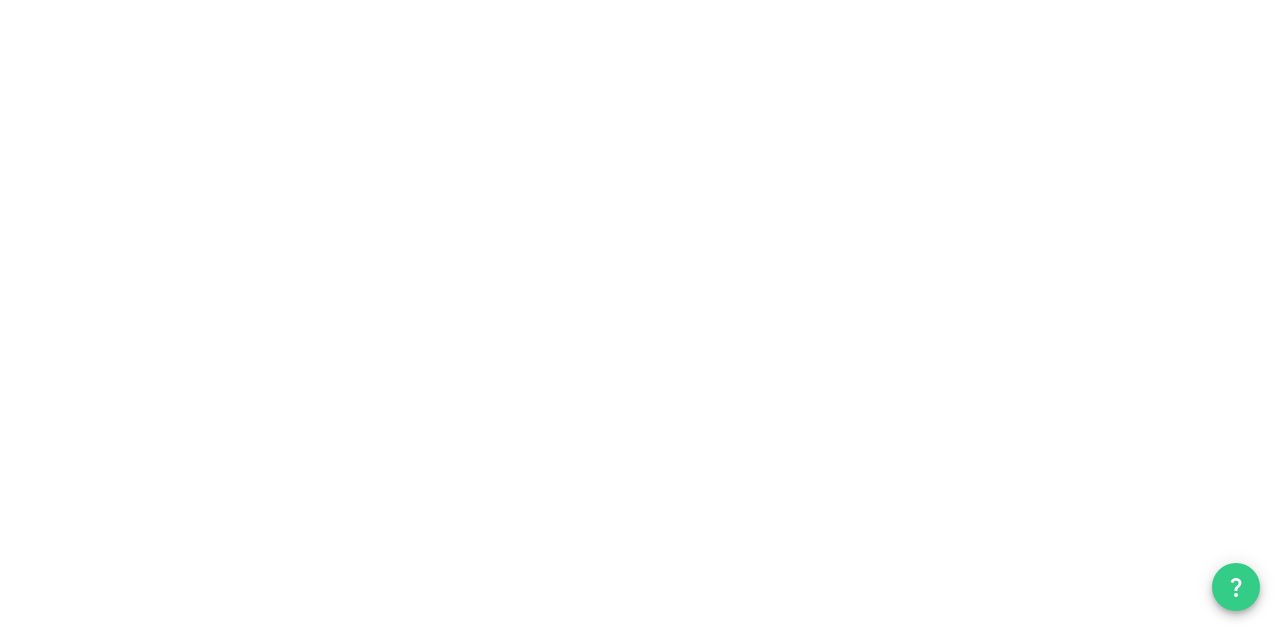 scroll, scrollTop: 0, scrollLeft: 0, axis: both 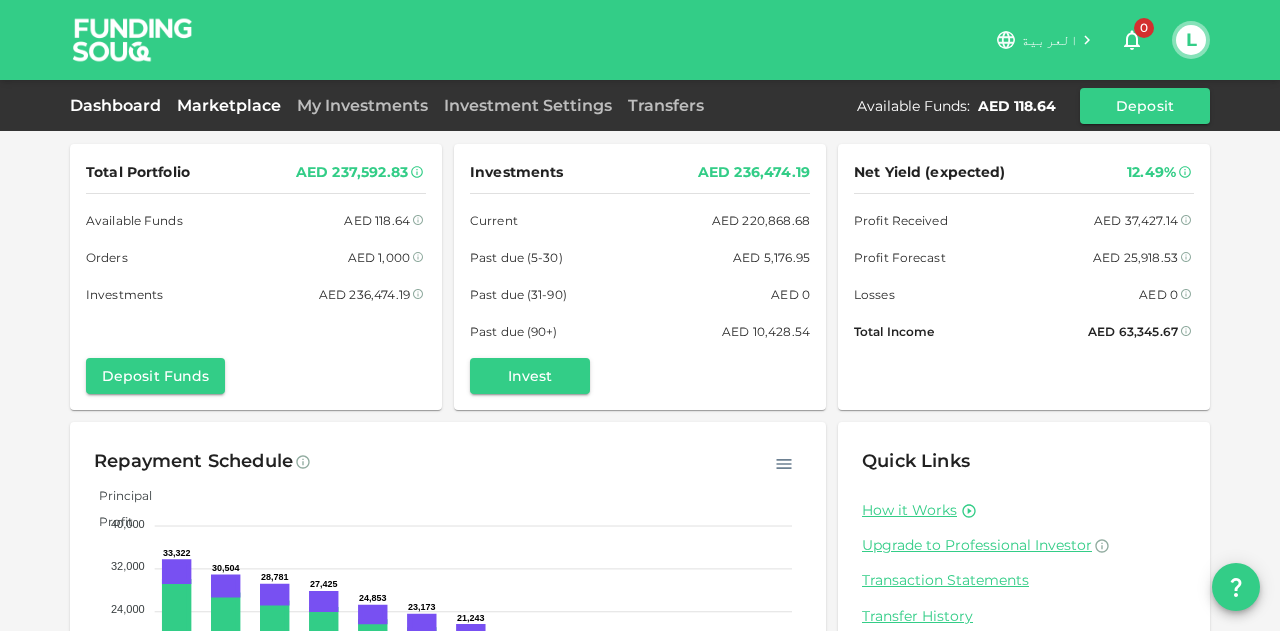 click on "Marketplace" at bounding box center [229, 105] 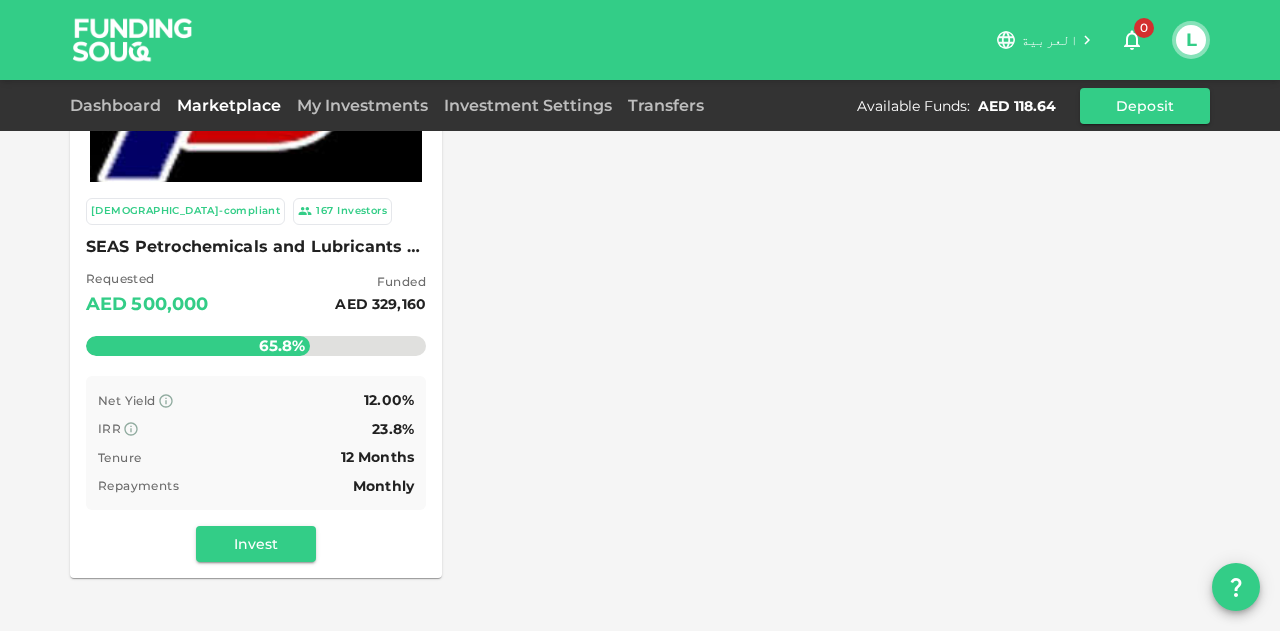 scroll, scrollTop: 200, scrollLeft: 0, axis: vertical 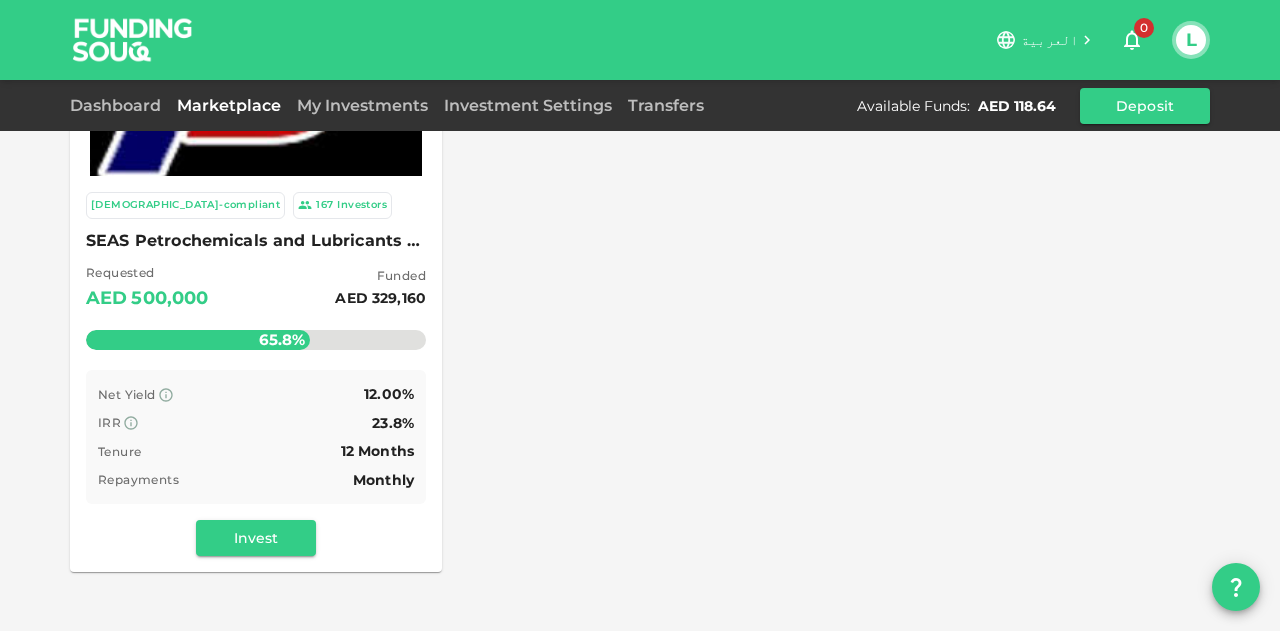 click on "12 Months" at bounding box center (377, 451) 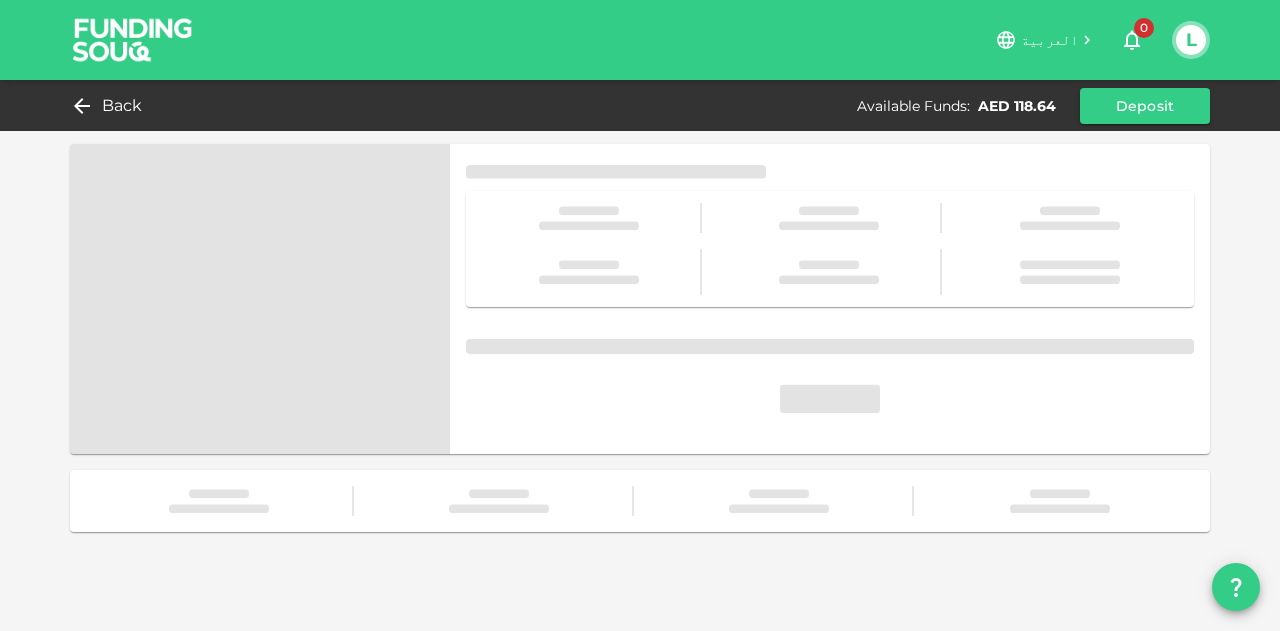 scroll, scrollTop: 0, scrollLeft: 0, axis: both 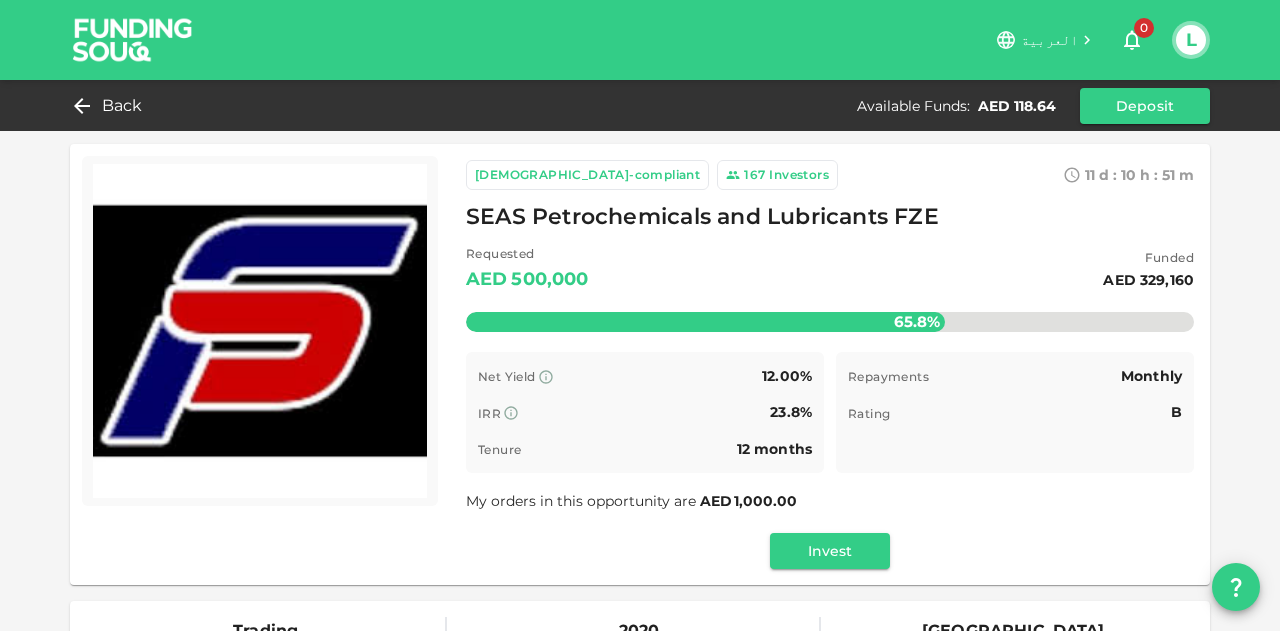 click on "My orders in this opportunity   are   AED 1,000.00" at bounding box center [830, 501] 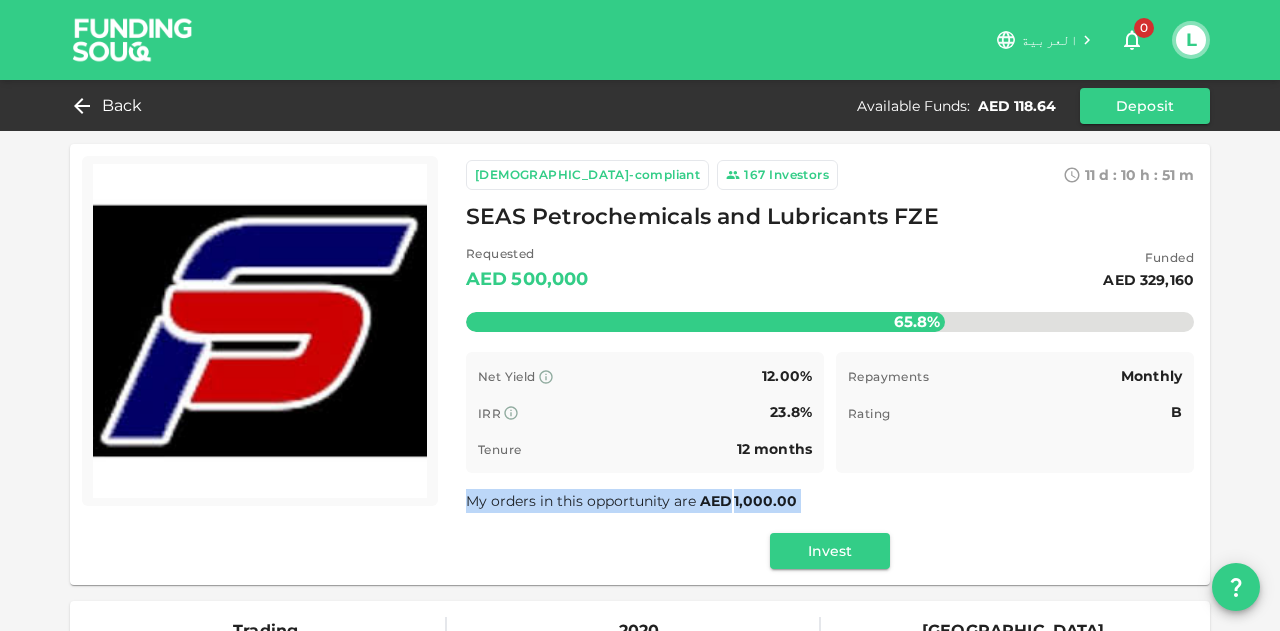 click on "1,000.00" at bounding box center [765, 501] 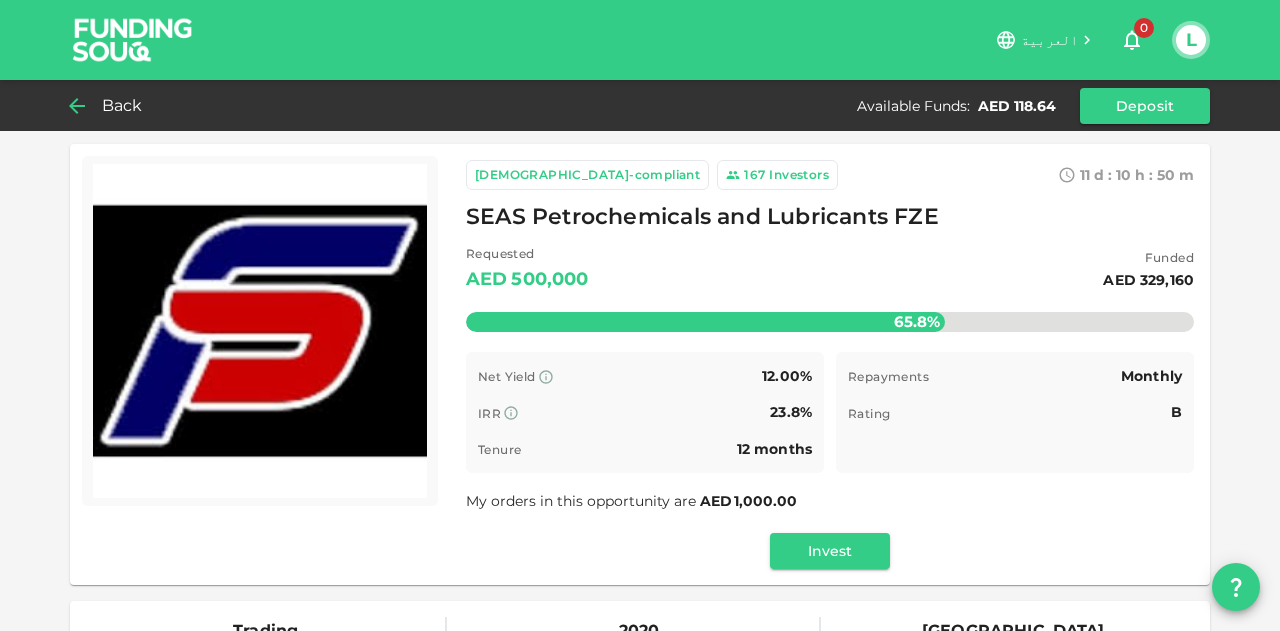 click on "Back" at bounding box center (110, 106) 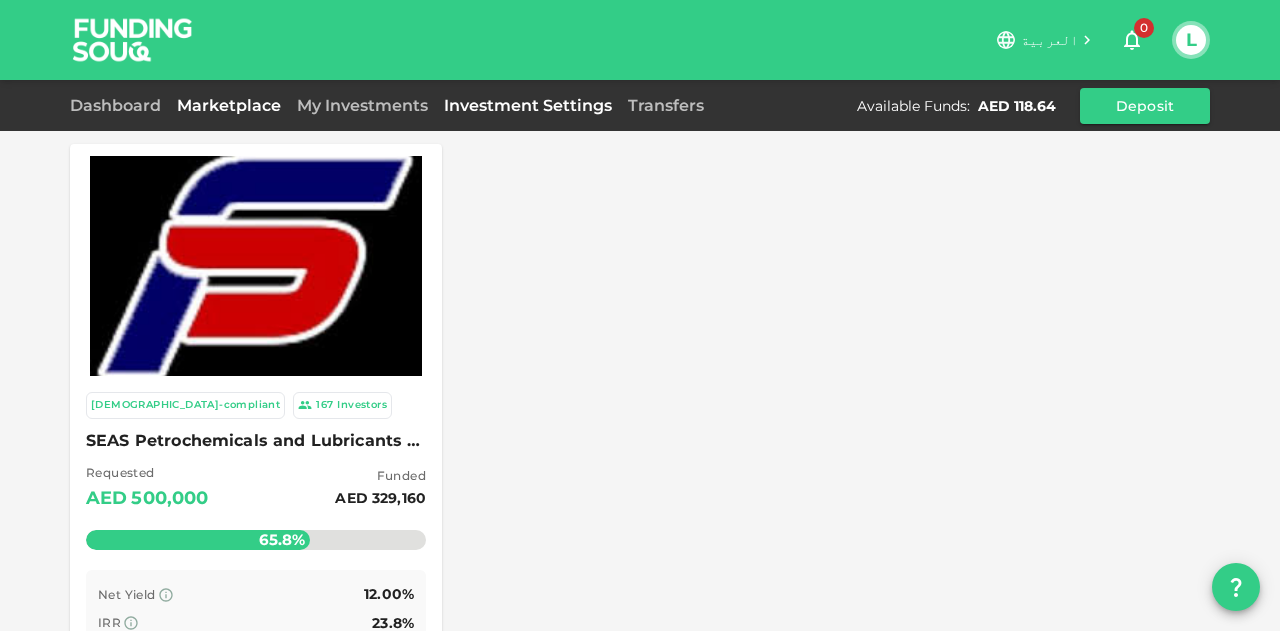 click on "Investment Settings" at bounding box center (528, 105) 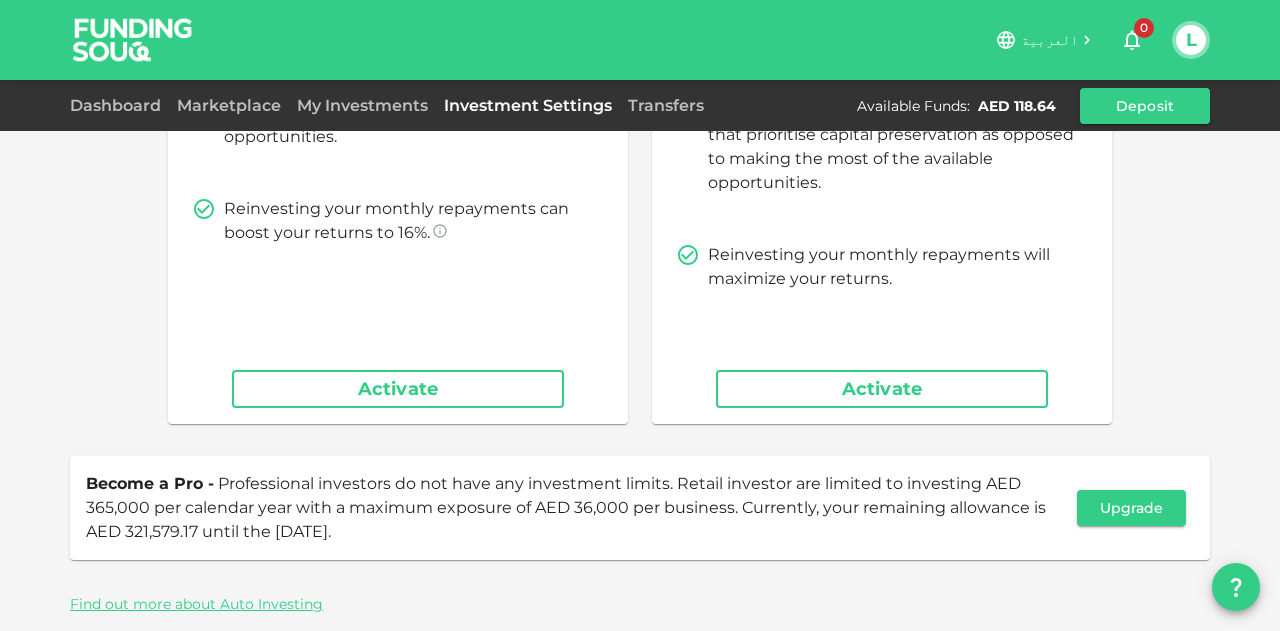 scroll, scrollTop: 430, scrollLeft: 0, axis: vertical 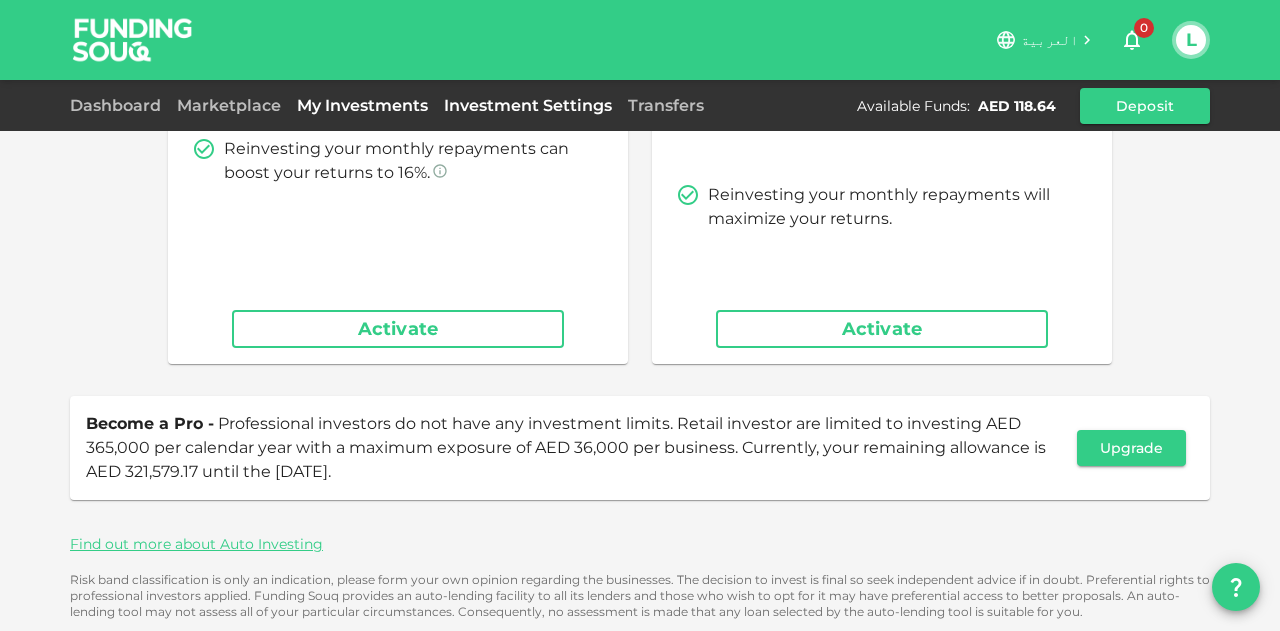 click on "My Investments" at bounding box center (362, 105) 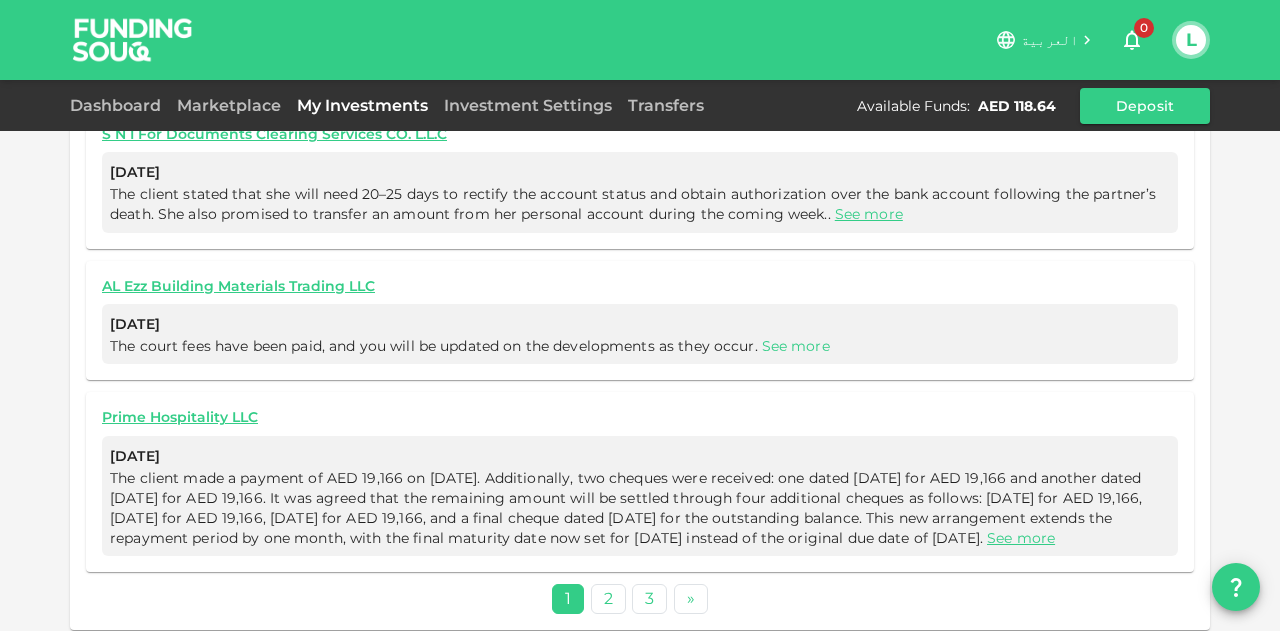 scroll, scrollTop: 1042, scrollLeft: 0, axis: vertical 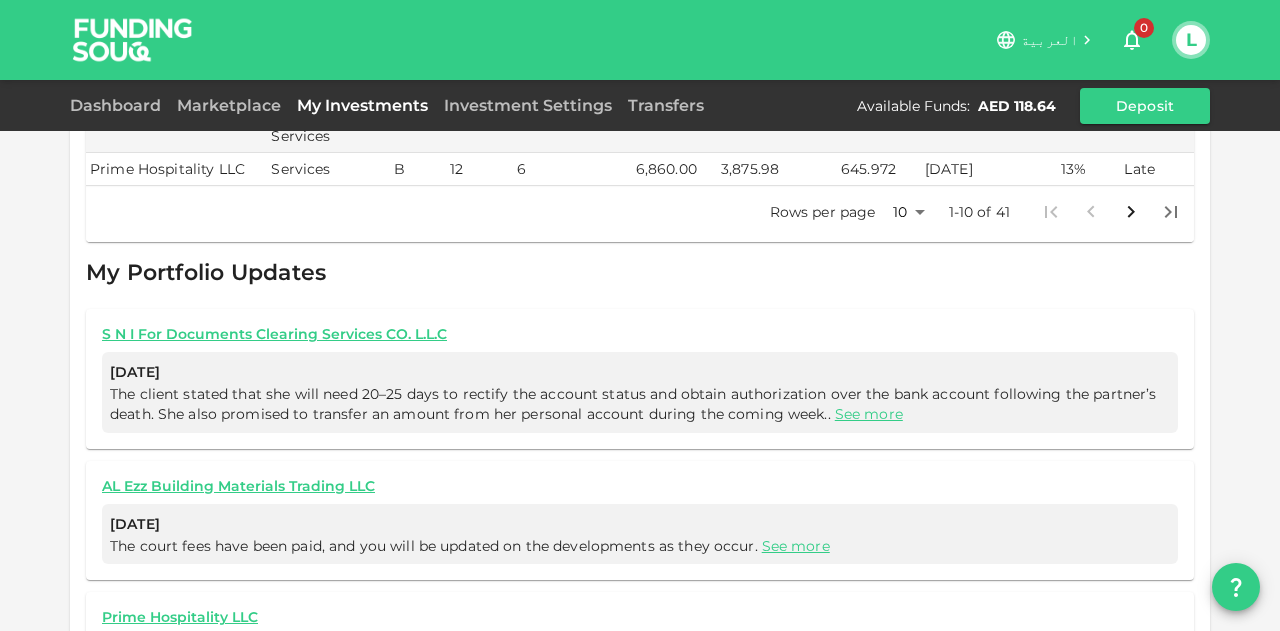 click on "The client stated that she will need 20–25 days to rectify the account status and obtain authorization over the bank account following the partner’s death. She also promised to transfer an amount from her personal account during the coming week.. See more" at bounding box center [640, 404] 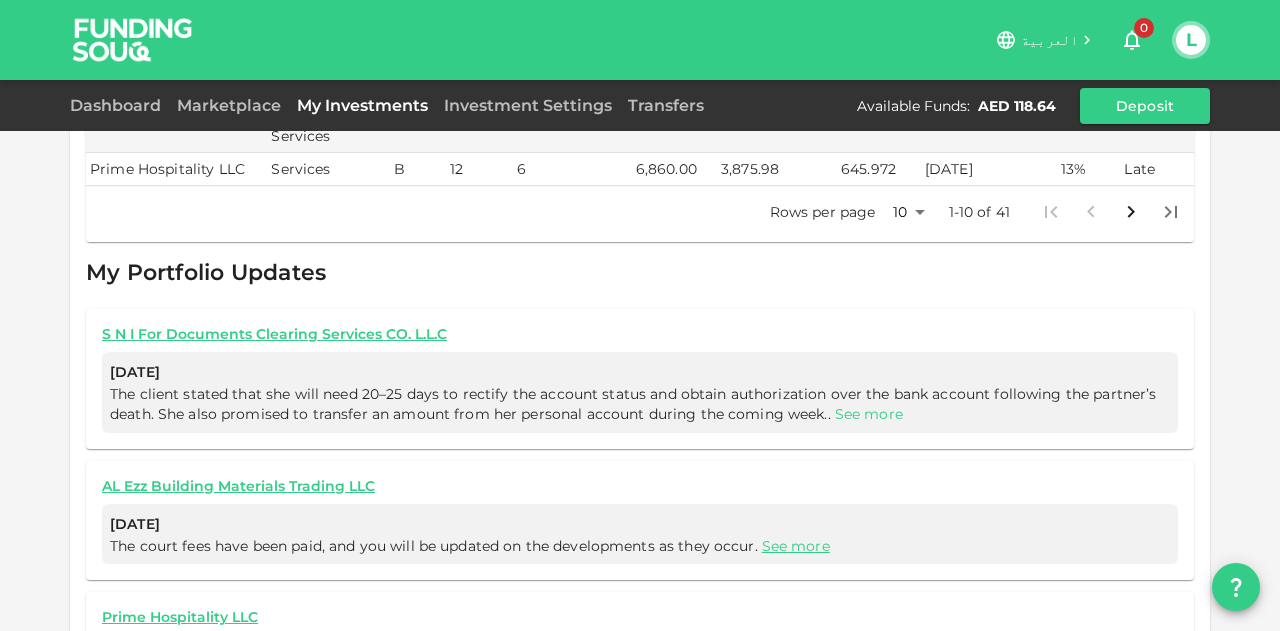click on "See more" at bounding box center [869, 414] 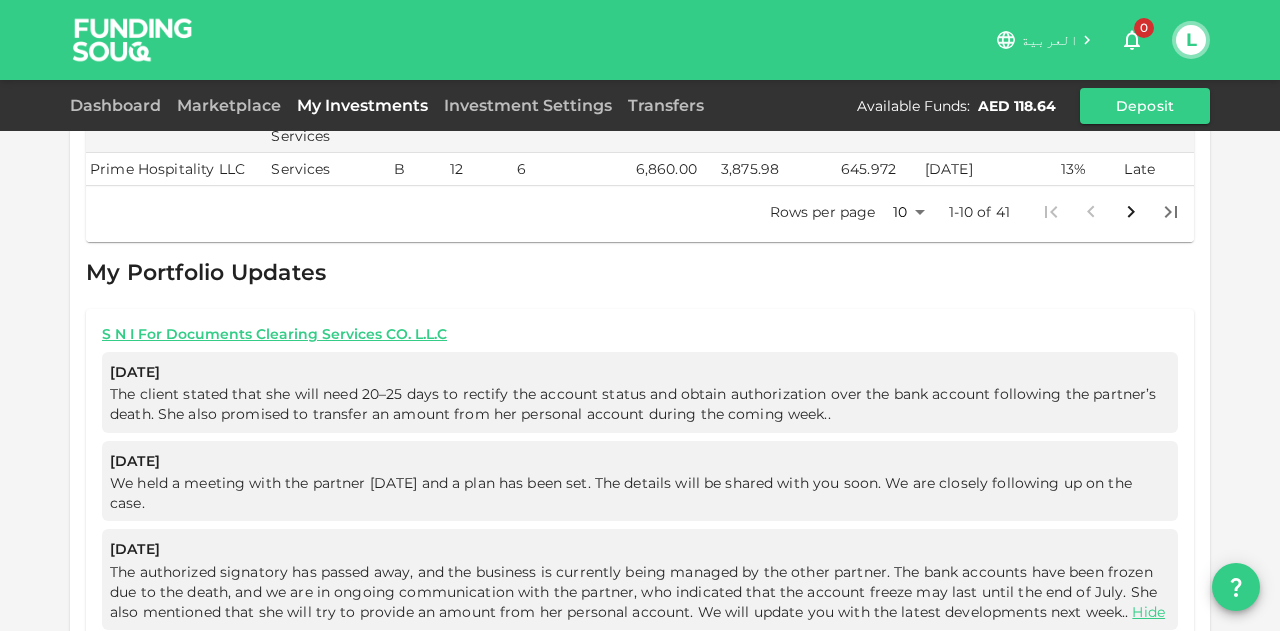 click on "The client stated that she will need 20–25 days to rectify the account status and obtain authorization over the bank account following the partner’s death. She also promised to transfer an amount from her personal account during the coming week.." at bounding box center [633, 404] 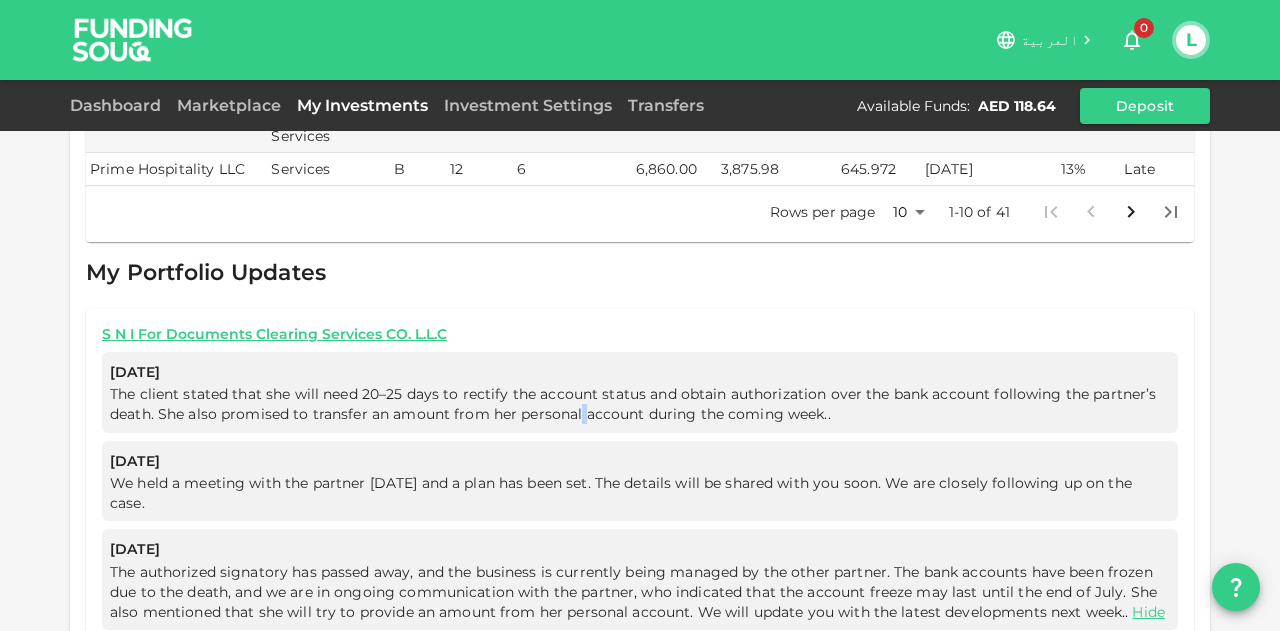 click on "The client stated that she will need 20–25 days to rectify the account status and obtain authorization over the bank account following the partner’s death. She also promised to transfer an amount from her personal account during the coming week.." at bounding box center [633, 404] 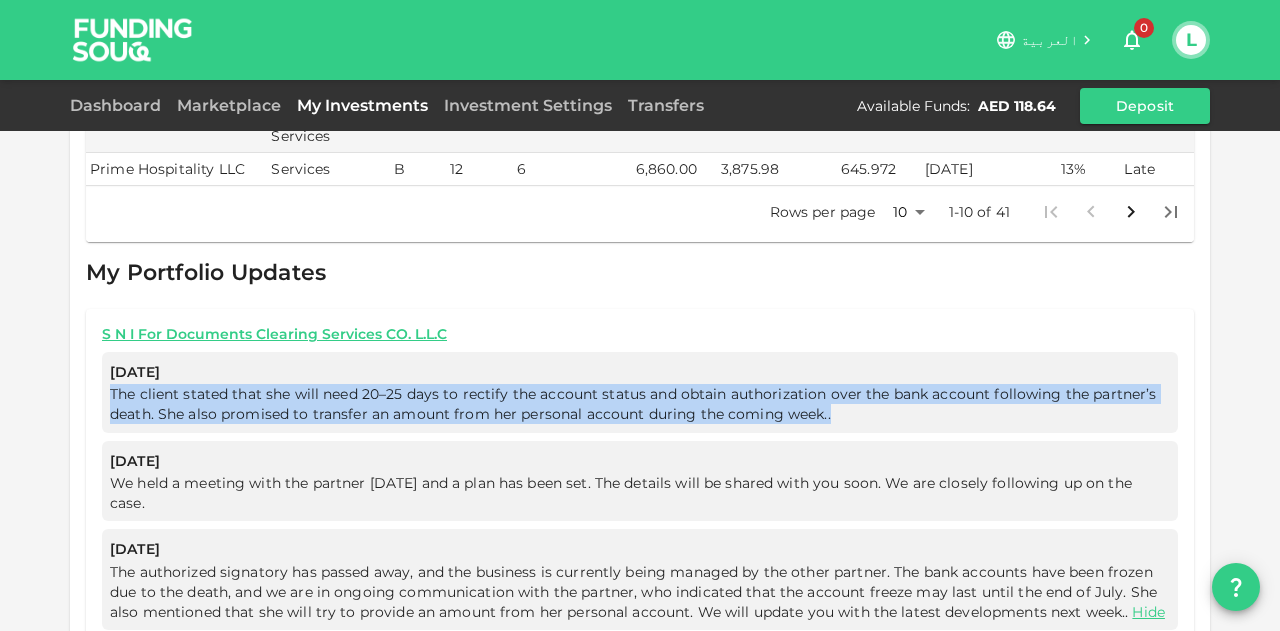 click on "The client stated that she will need 20–25 days to rectify the account status and obtain authorization over the bank account following the partner’s death. She also promised to transfer an amount from her personal account during the coming week.." at bounding box center (633, 404) 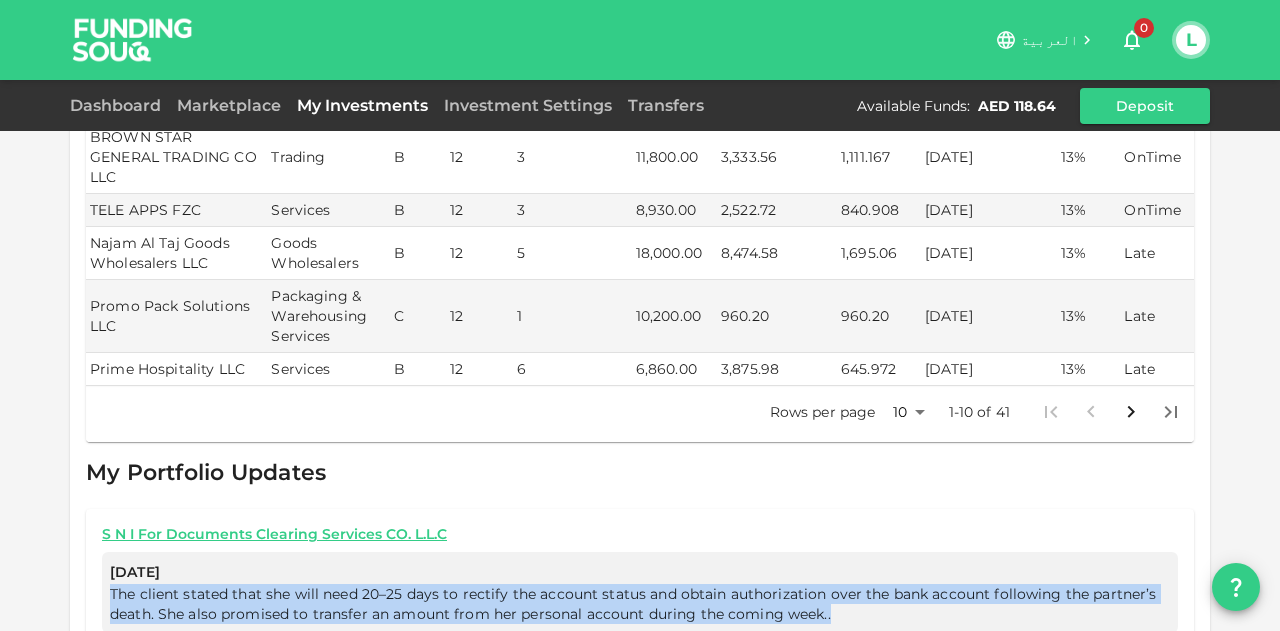 scroll, scrollTop: 742, scrollLeft: 0, axis: vertical 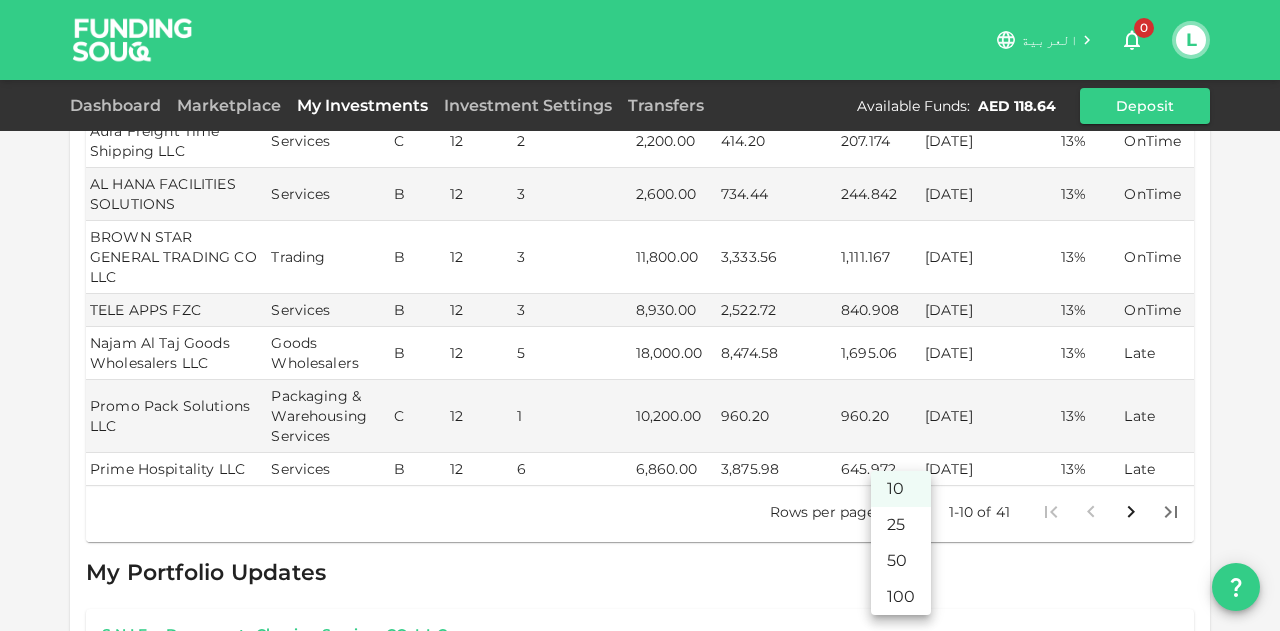 click on "العربية 0 L Dashboard Marketplace My Investments Investment Settings Transfers Available Funds : AED   118.64 Deposit   My Orders Business Name Industry Amount Risk Rating Type Profit Rate SEAS Petrochemicals and Lubricants FZE  Trading 1,000.00 B Monthly 12%   My Investments   You have currently invested in   41   businesses with a total exposure of   AED 236,474.19   Current Investments Show past investments Business Name Industry Risk Tenure Repayments left Invested Amount Outstanding Amount Next Payment Next payment due Profit Rate Status Royal Deluxe Real Estate & General Maintenance LLC Services  B 12 1 18,000.00 1,694.89 1,694.835 22/07/2025 13% OnTime Advanced Integration Automation LLC IT Services B 12 1 16,600.00 1,563.24 1,563.167 28/07/2025 13% OnTime Pama General Trading LLC General Trading B 12 2 16,100.00 3,032.30 1,516.068 15/07/2025 13% OnTime Aura Freight Time Shipping LLC Services C 12 2 2,200.00 414.20 207.174 28/07/2025 13% OnTime AL HANA FACILITIES SOLUTIONS Services  B 12 3 B" at bounding box center [640, 315] 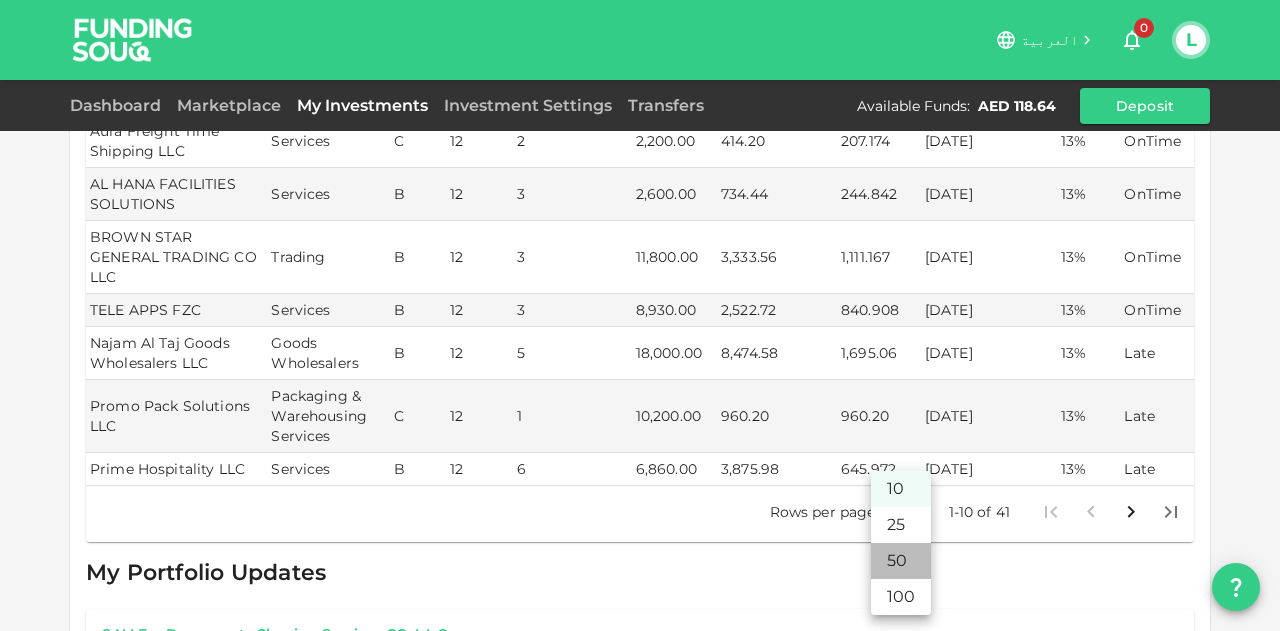 click on "50" at bounding box center (901, 561) 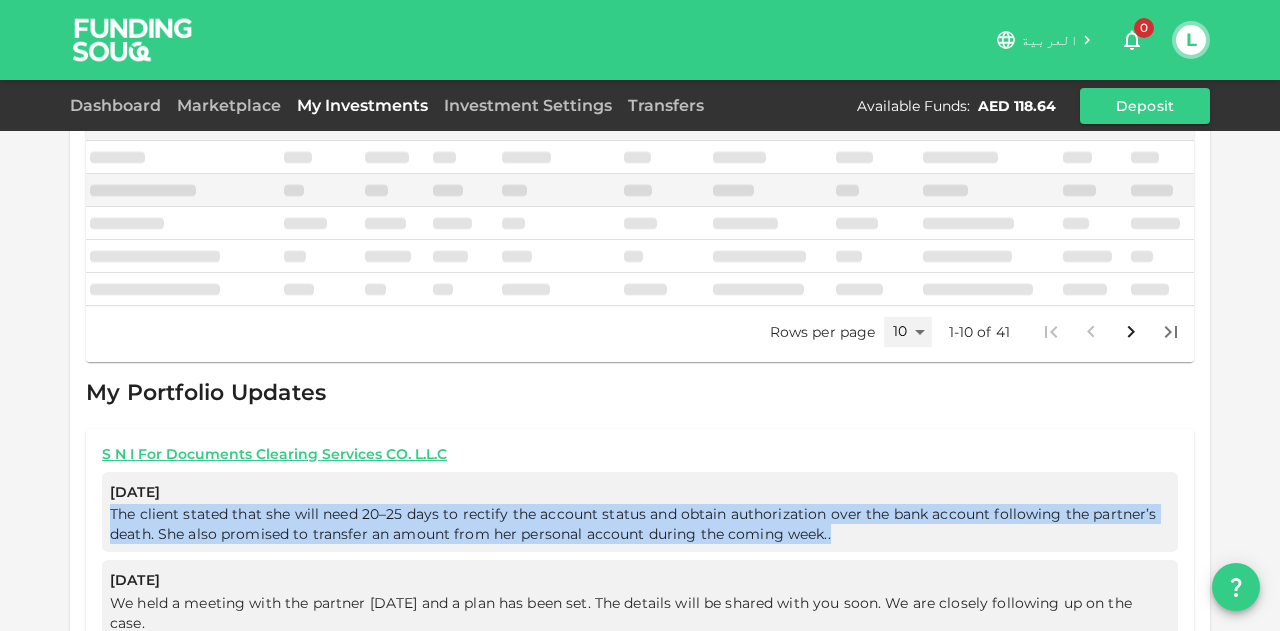 type on "50" 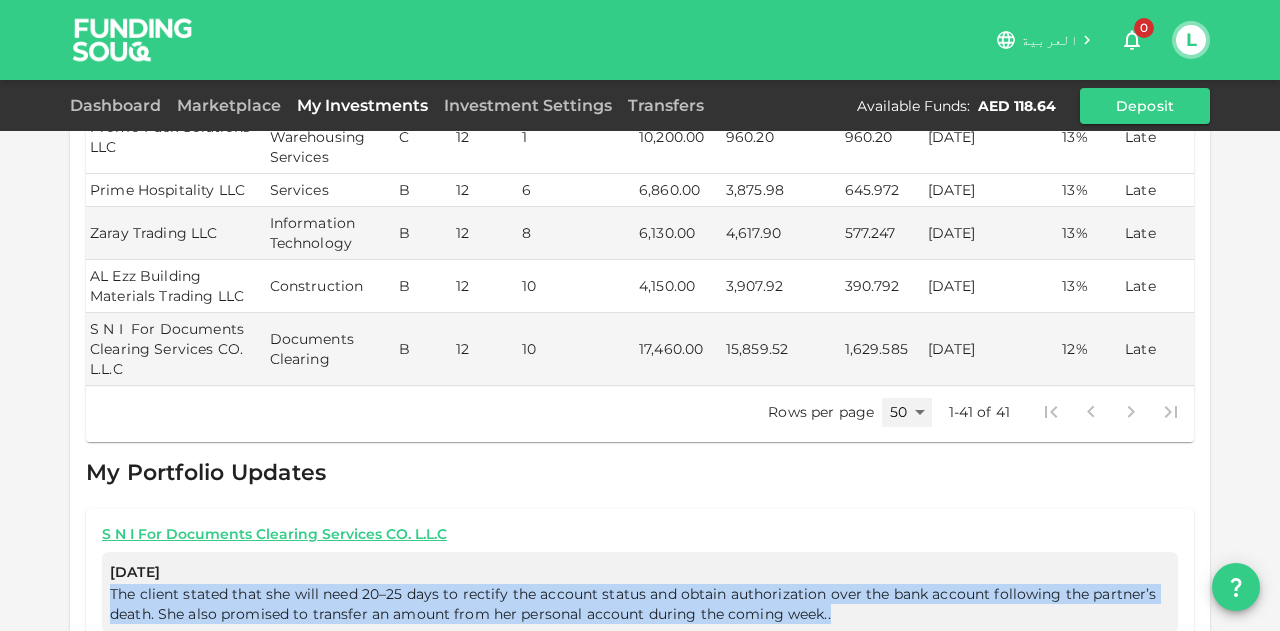 scroll, scrollTop: 2442, scrollLeft: 0, axis: vertical 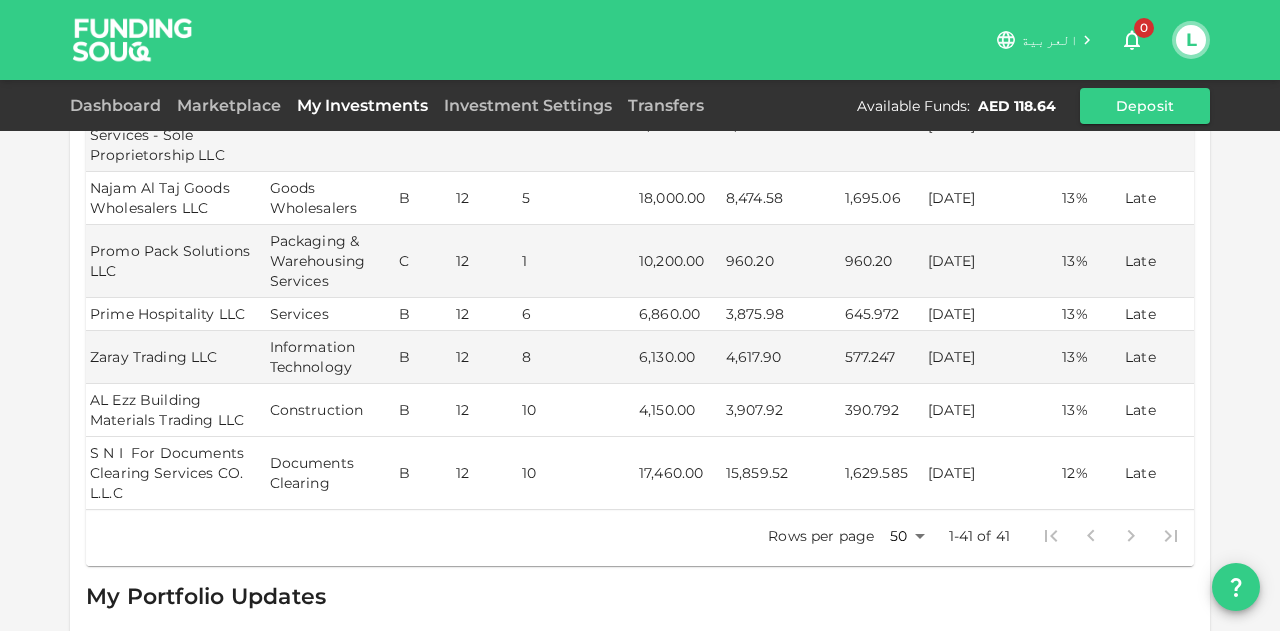 click on "S N I  For Documents Clearing Services CO. L.L.C" at bounding box center [176, 473] 